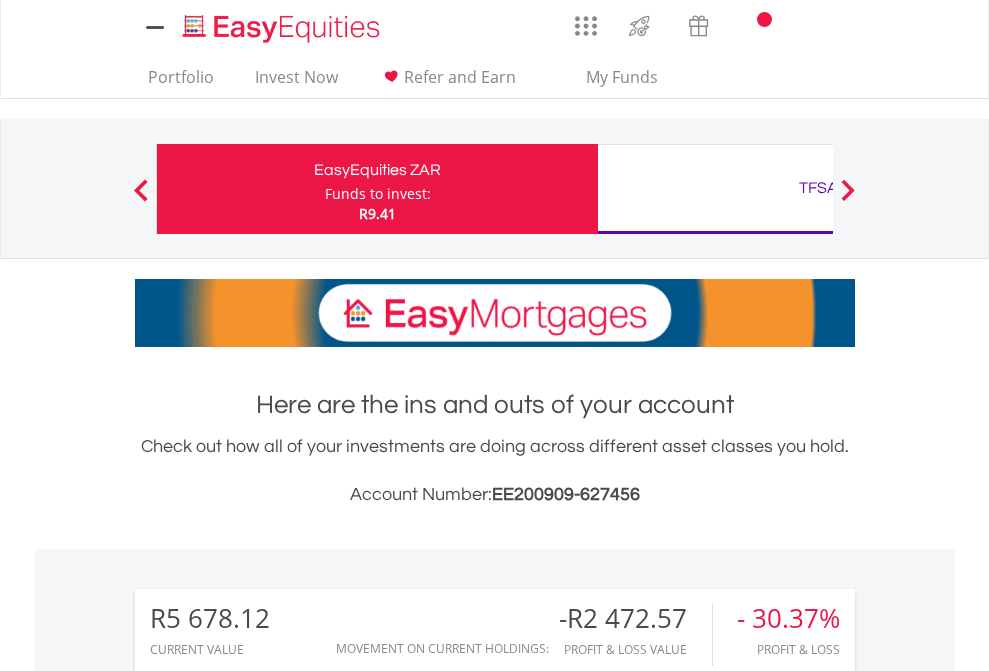 scroll, scrollTop: 0, scrollLeft: 0, axis: both 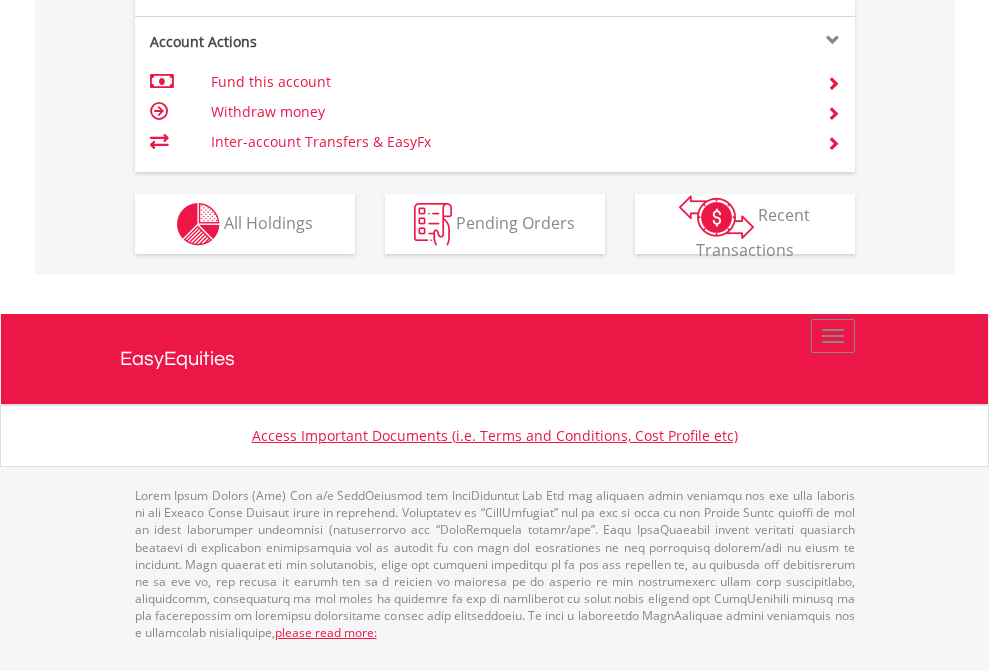 click on "Investment types" at bounding box center (706, -337) 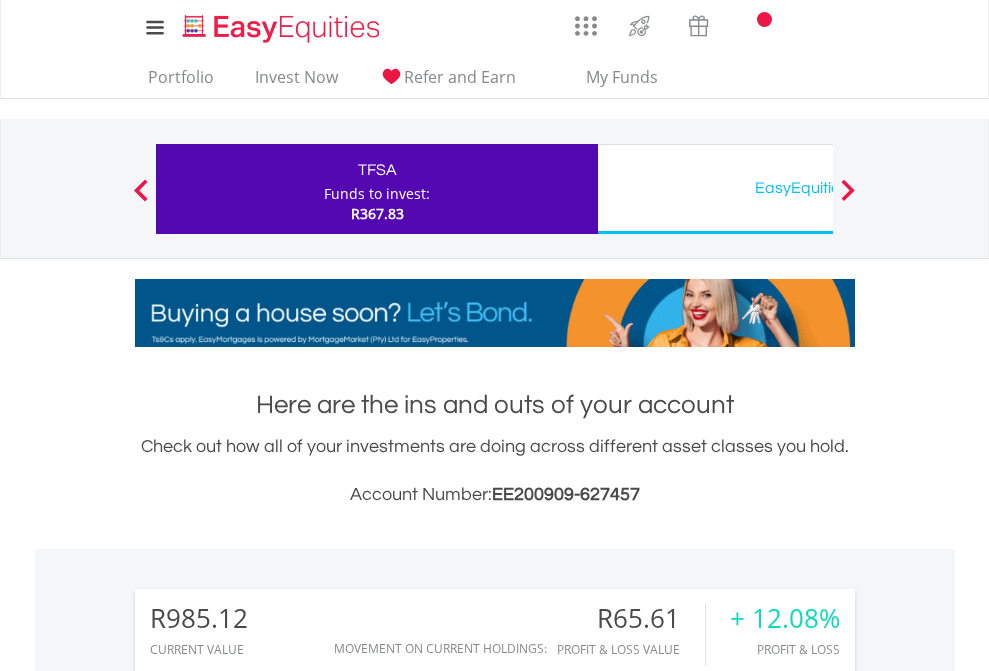 scroll, scrollTop: 0, scrollLeft: 0, axis: both 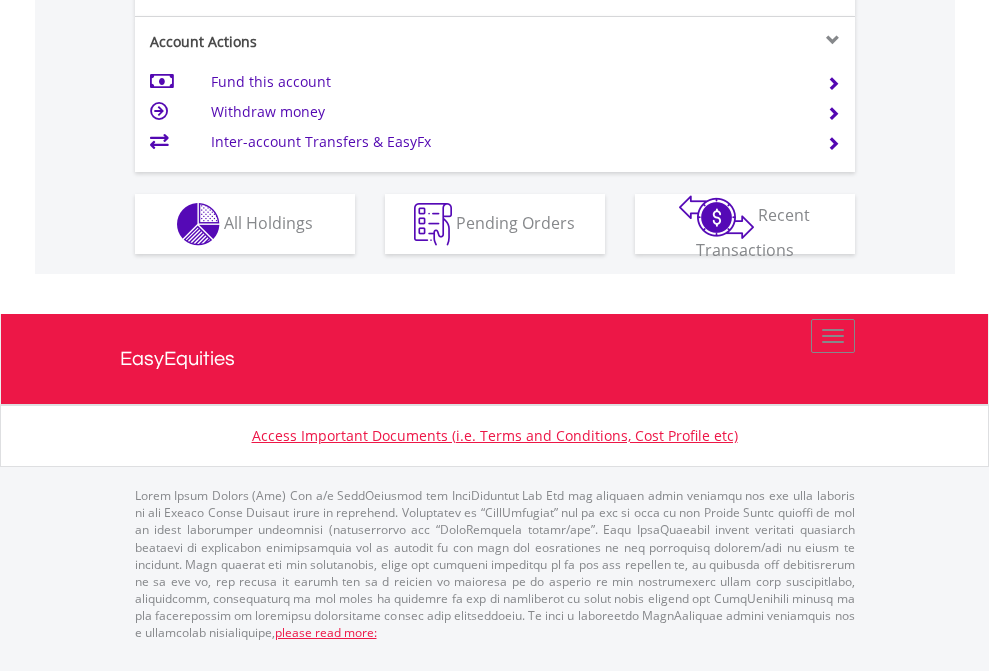 click on "Investment types" at bounding box center [706, -337] 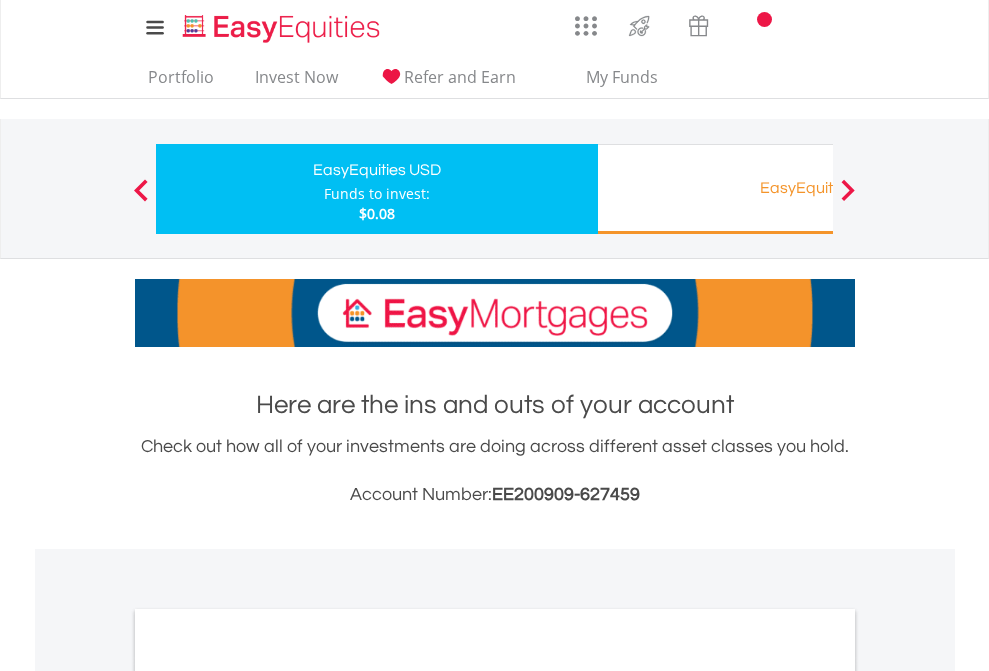 scroll, scrollTop: 0, scrollLeft: 0, axis: both 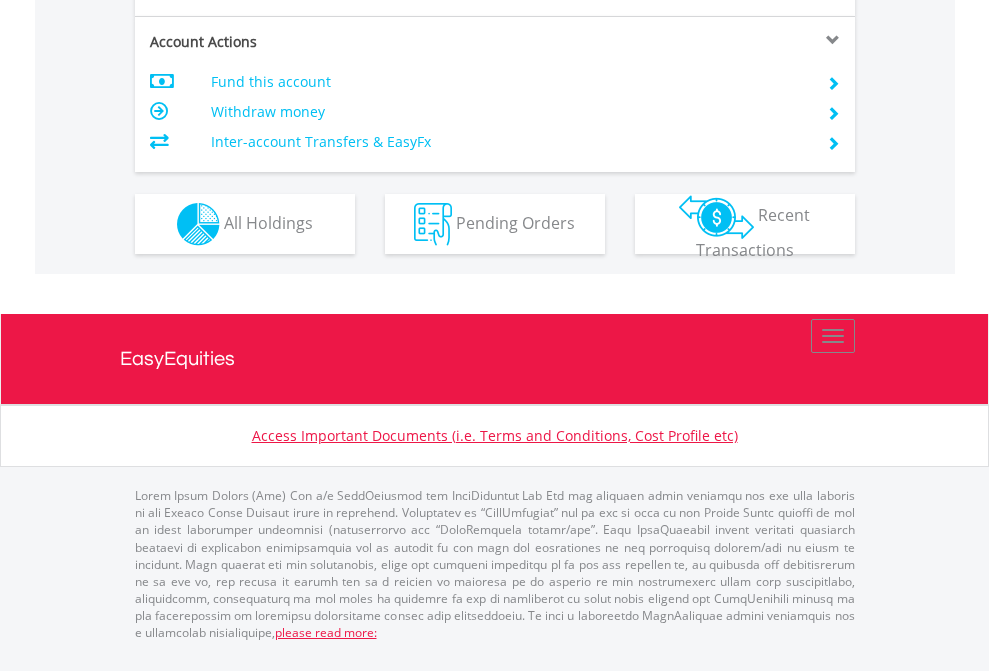 click on "Investment types" at bounding box center (706, -337) 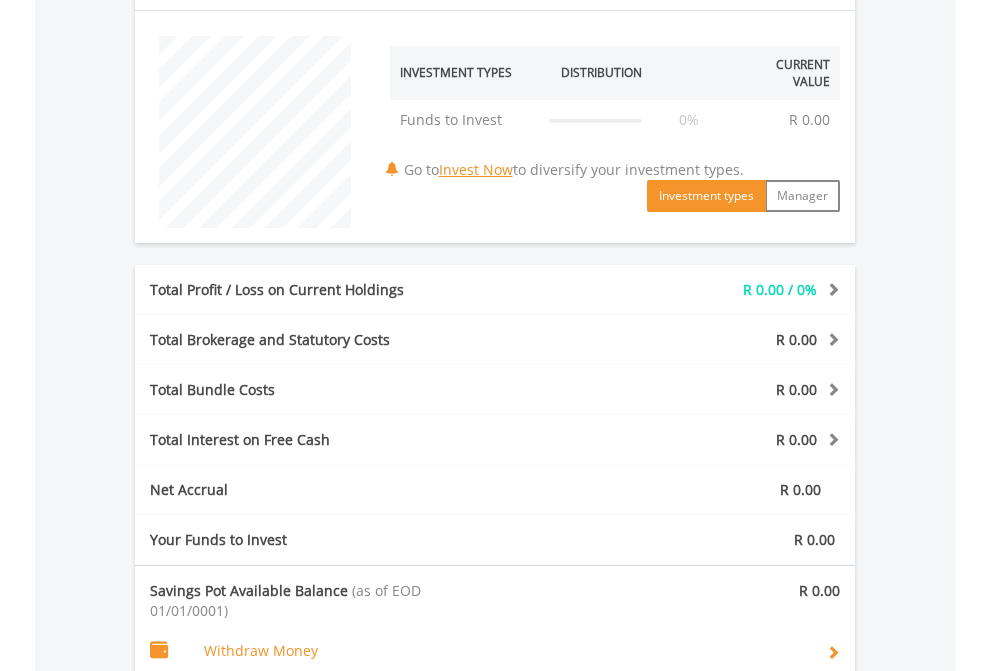 scroll, scrollTop: 1342, scrollLeft: 0, axis: vertical 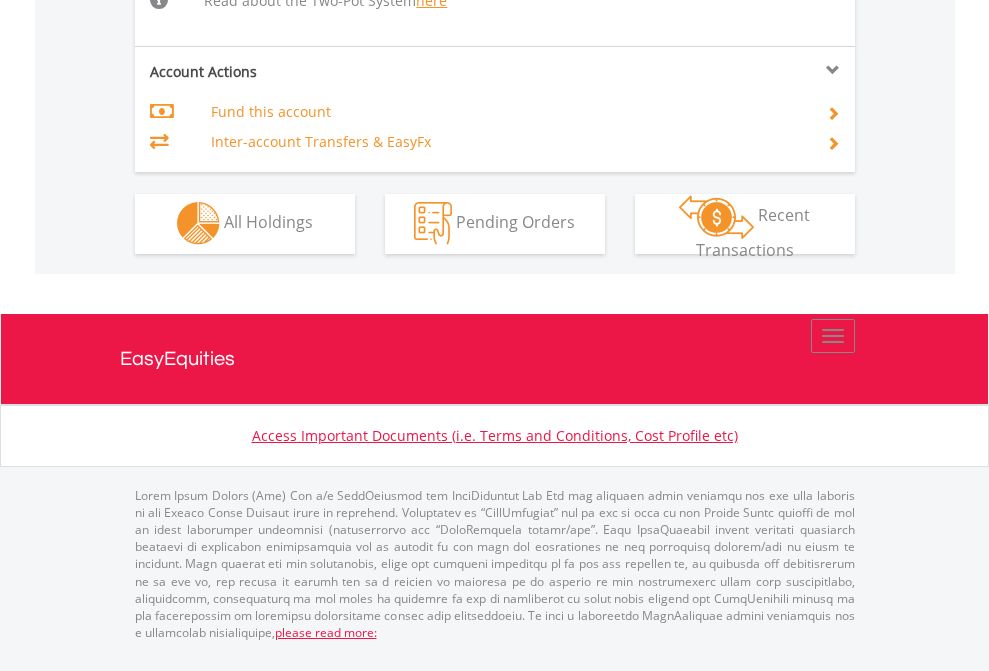 click on "Investment types" at bounding box center (706, -534) 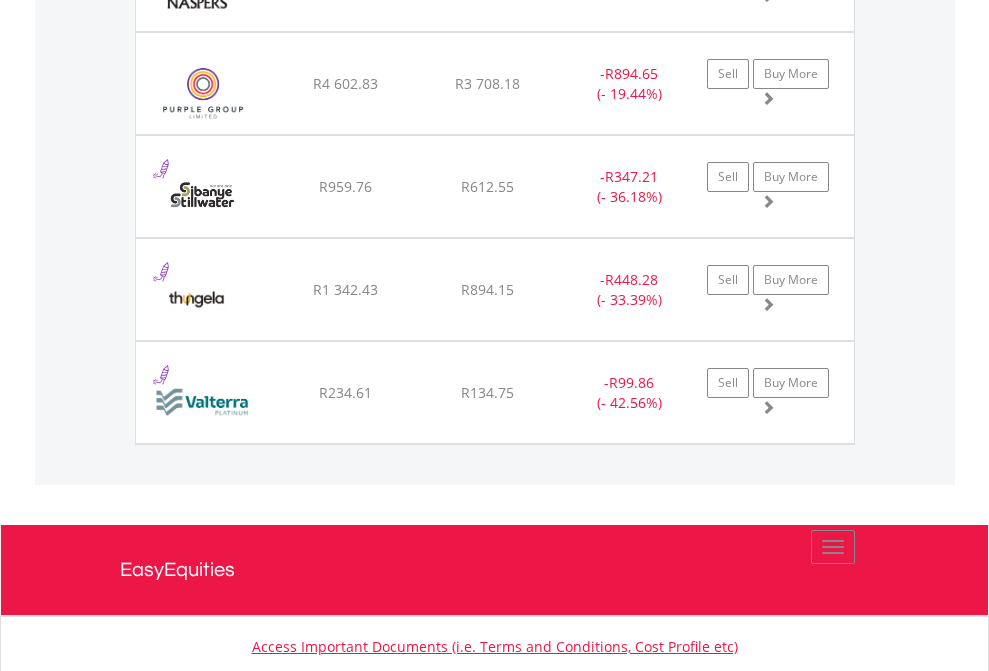 scroll, scrollTop: 2225, scrollLeft: 0, axis: vertical 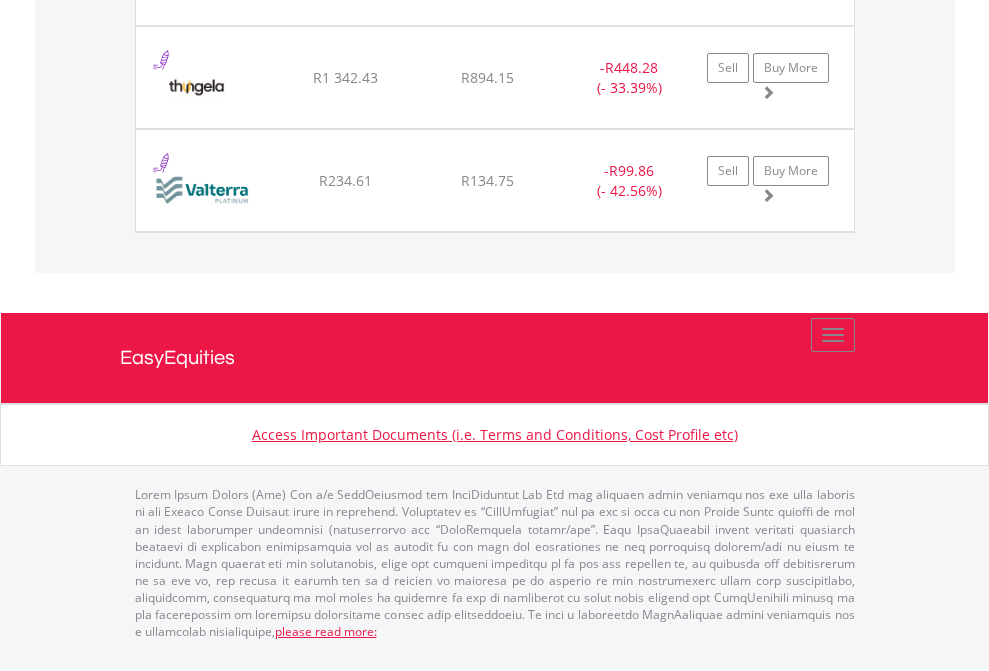 click on "TFSA" at bounding box center [818, -1957] 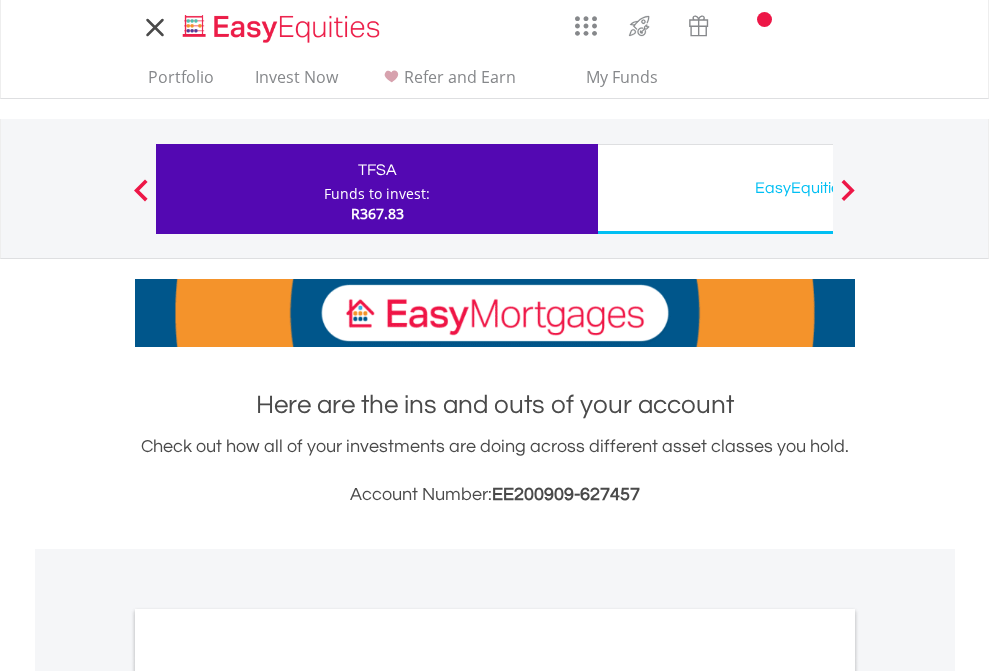 scroll, scrollTop: 0, scrollLeft: 0, axis: both 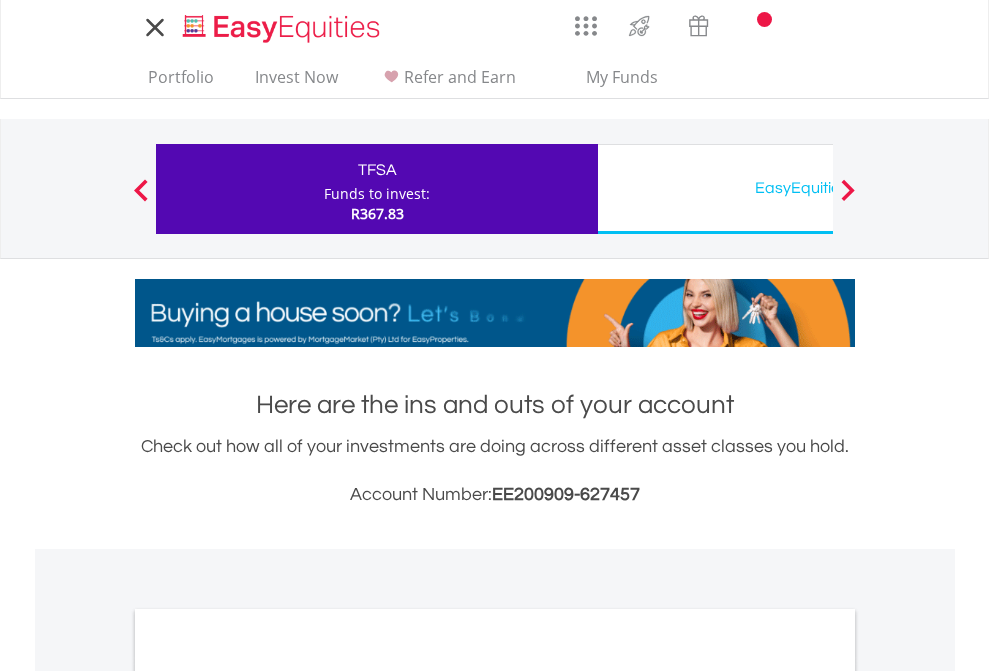 click on "All Holdings" at bounding box center (268, 1096) 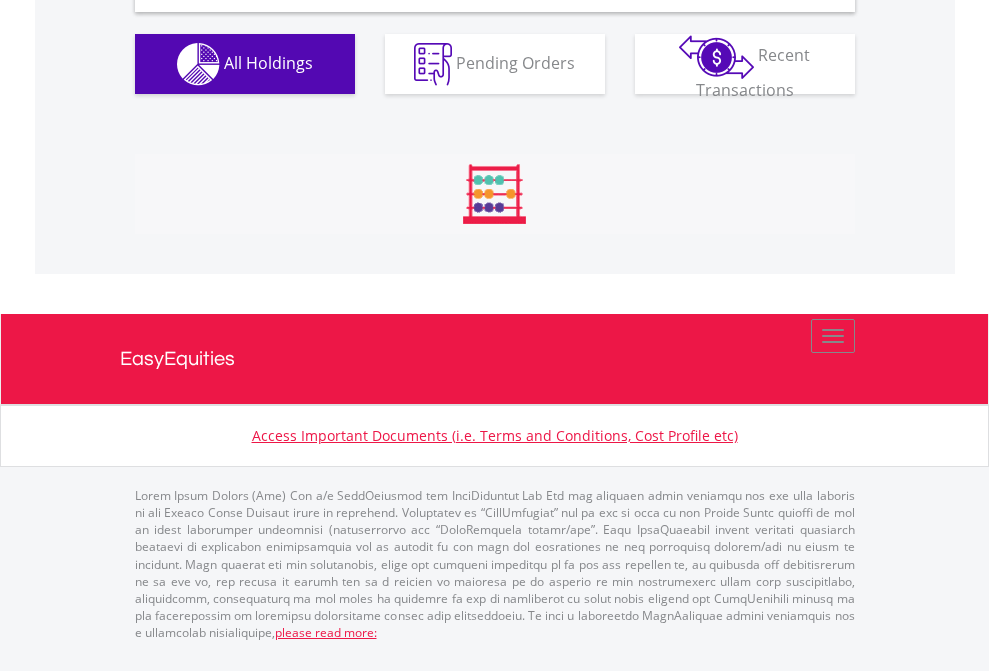 scroll, scrollTop: 1933, scrollLeft: 0, axis: vertical 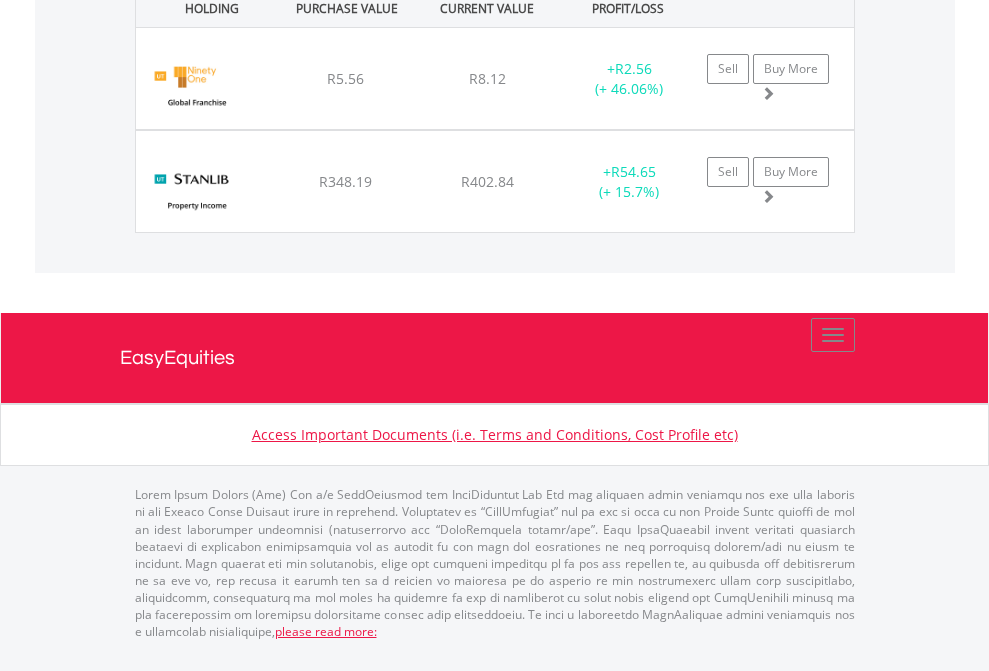 click on "EasyEquities USD" at bounding box center (818, -1272) 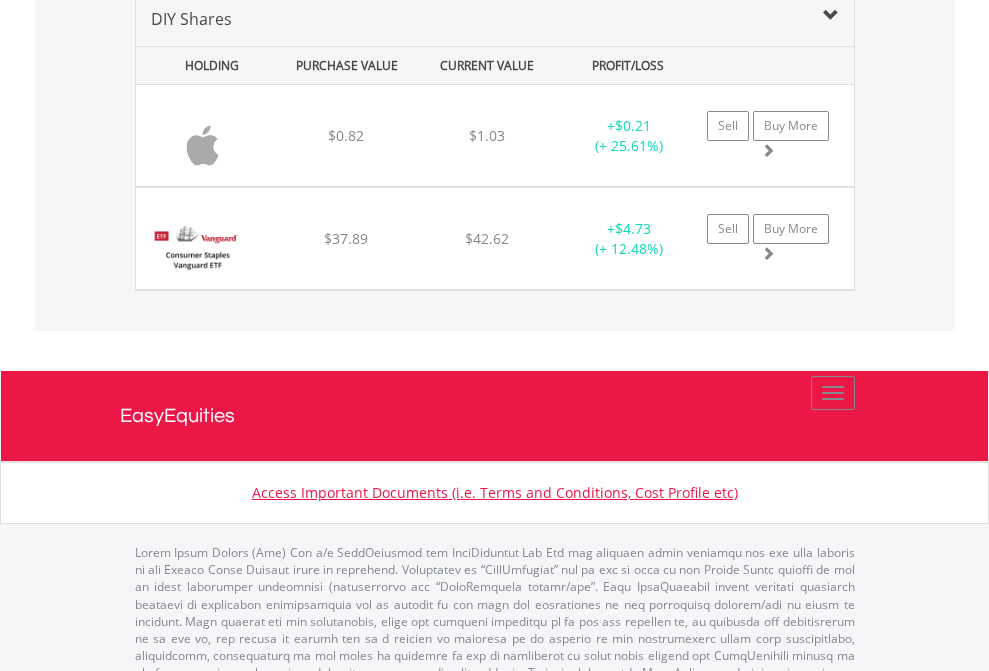 scroll, scrollTop: 1933, scrollLeft: 0, axis: vertical 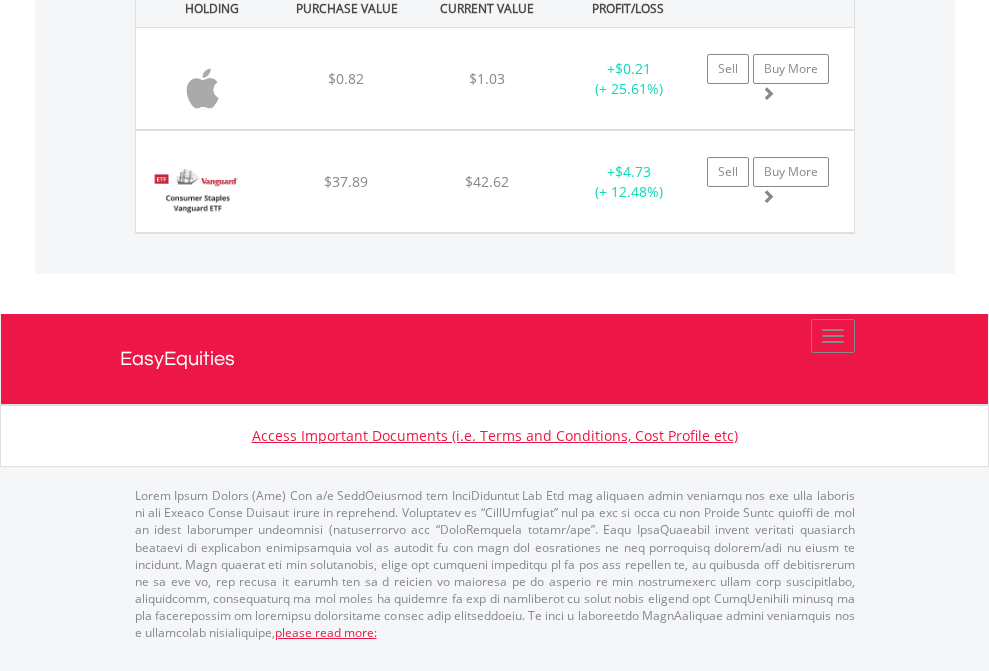 click on "EasyEquities RA" at bounding box center (818, -1071) 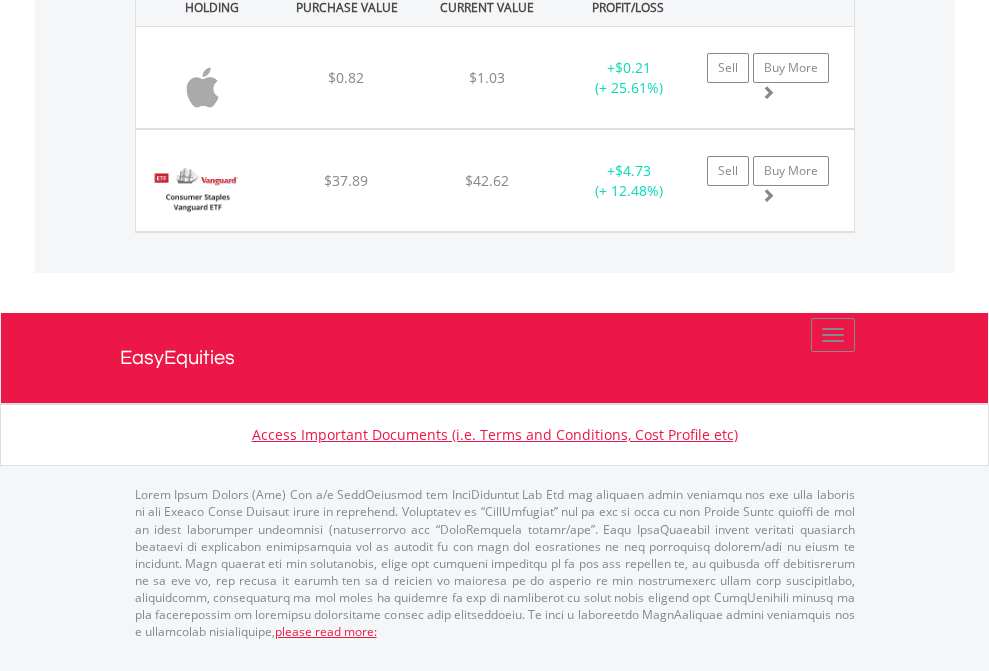 scroll, scrollTop: 144, scrollLeft: 0, axis: vertical 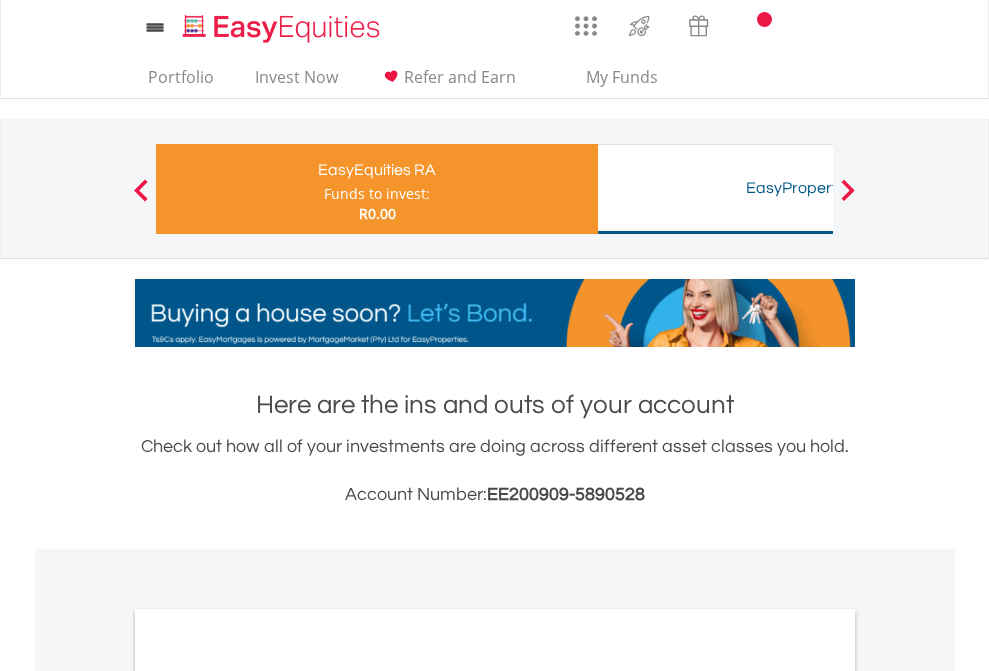 click on "All Holdings" at bounding box center [268, 1066] 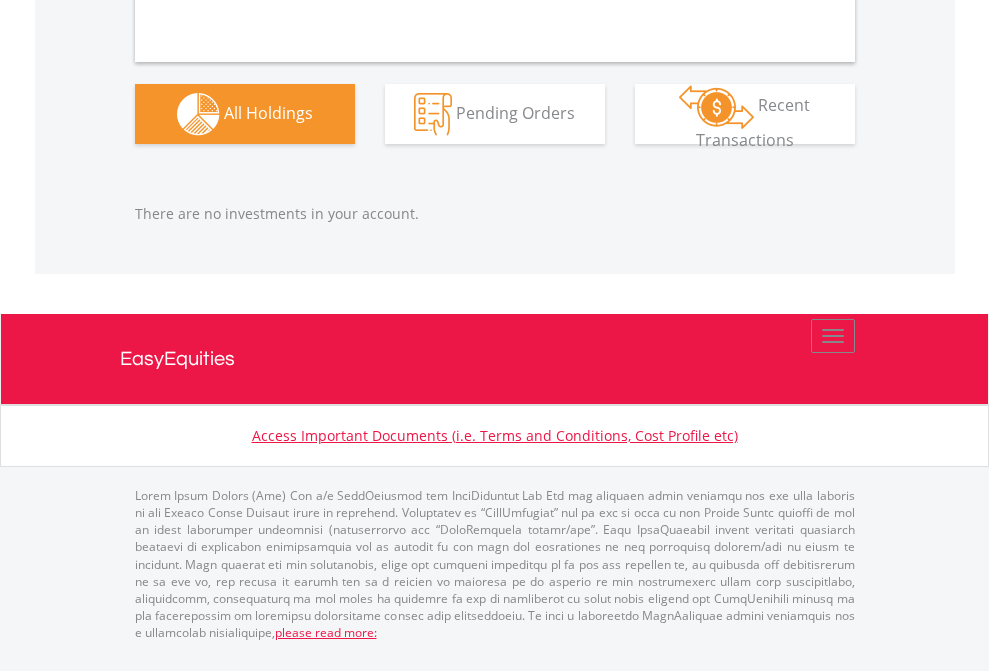 scroll, scrollTop: 2097, scrollLeft: 0, axis: vertical 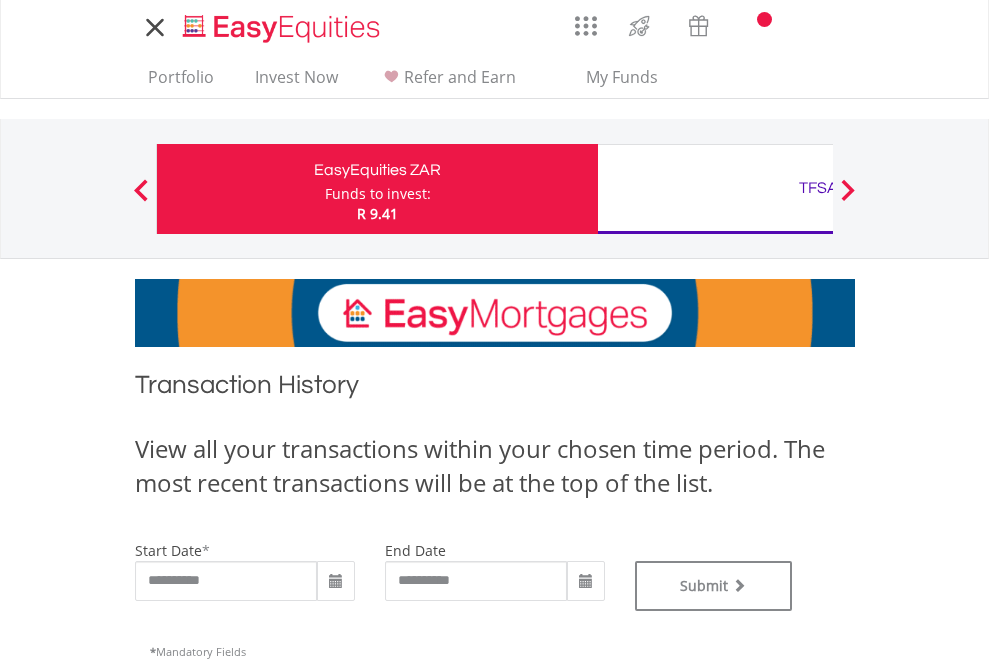 type on "**********" 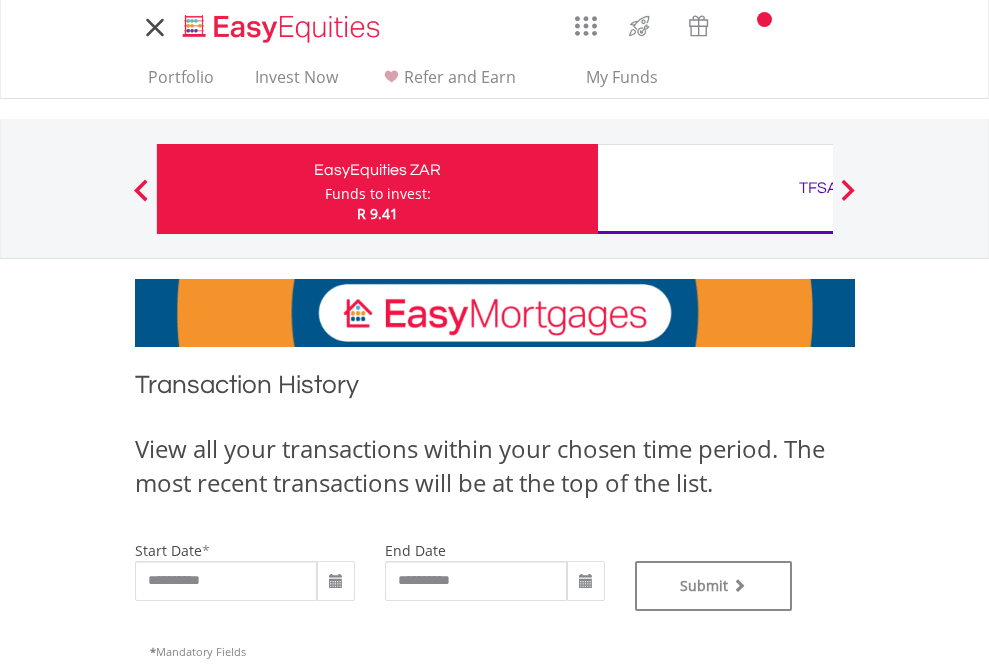 scroll, scrollTop: 0, scrollLeft: 0, axis: both 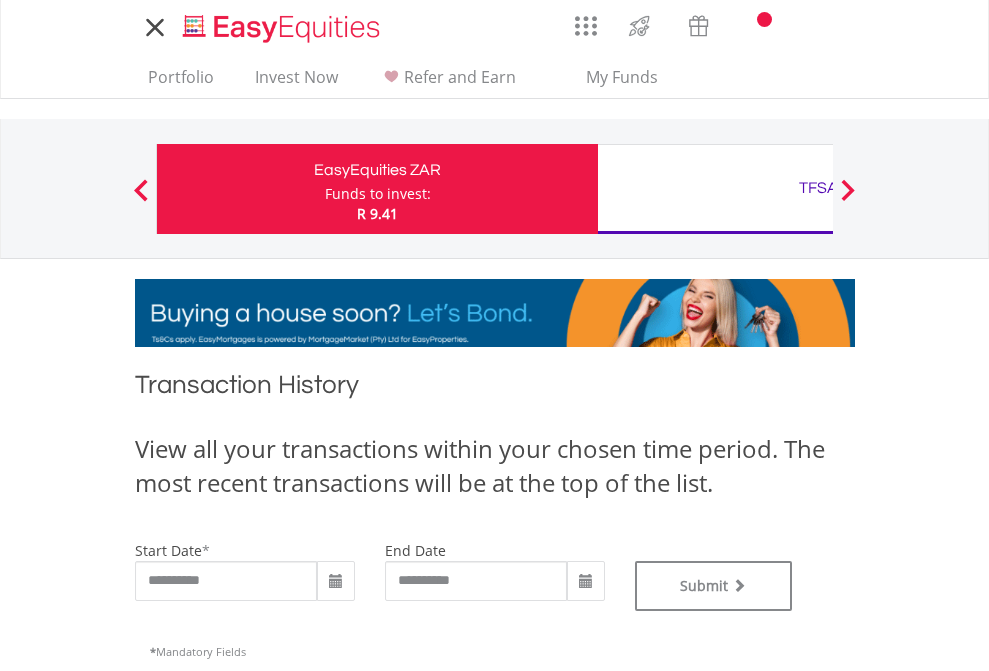 type on "**********" 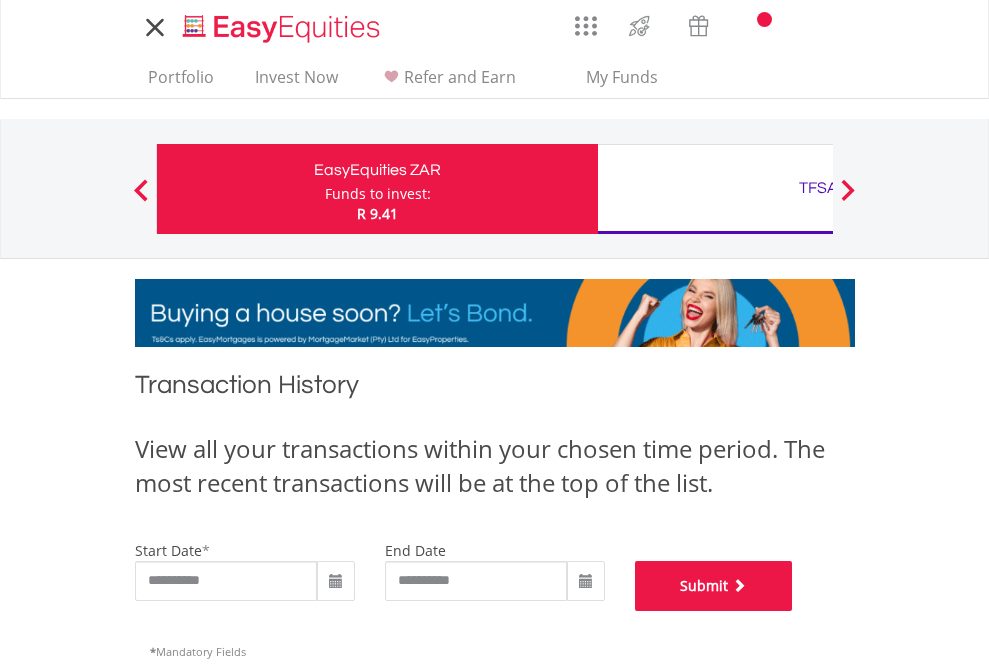 click on "Submit" at bounding box center (714, 586) 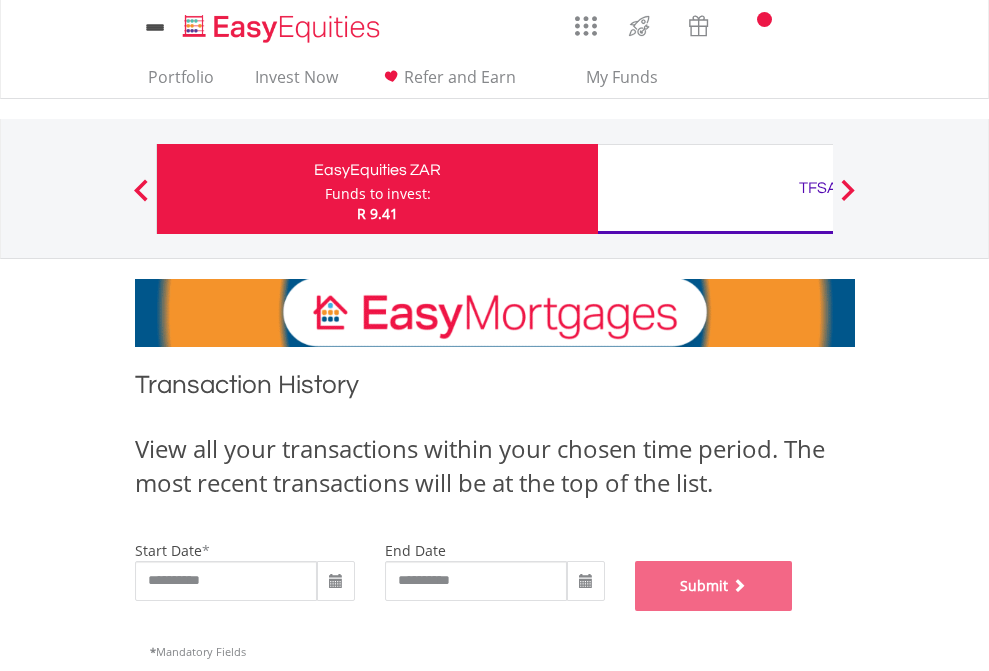 scroll, scrollTop: 811, scrollLeft: 0, axis: vertical 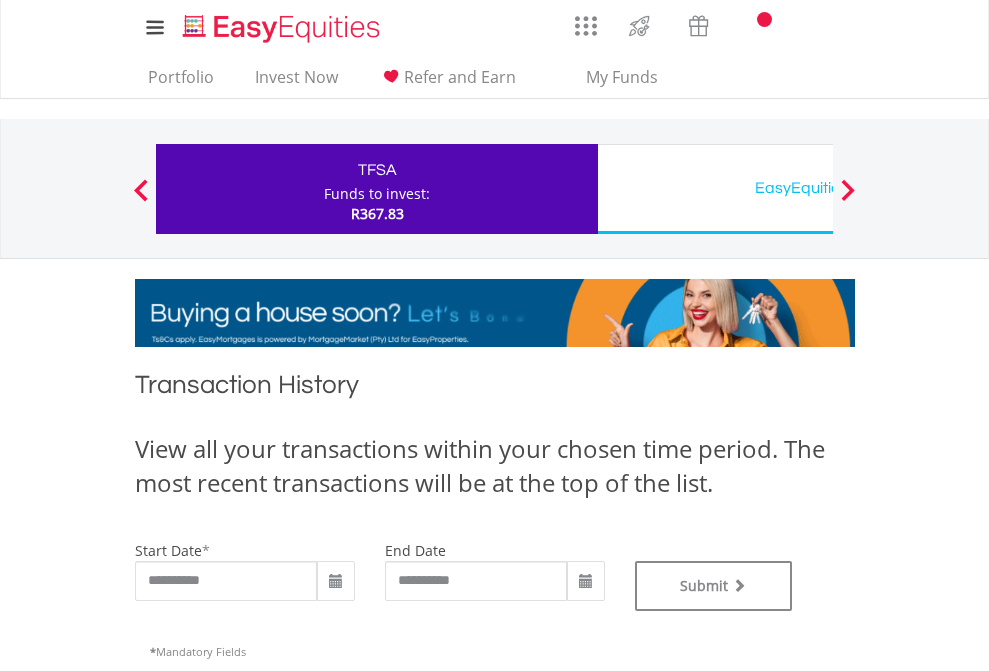 type on "**********" 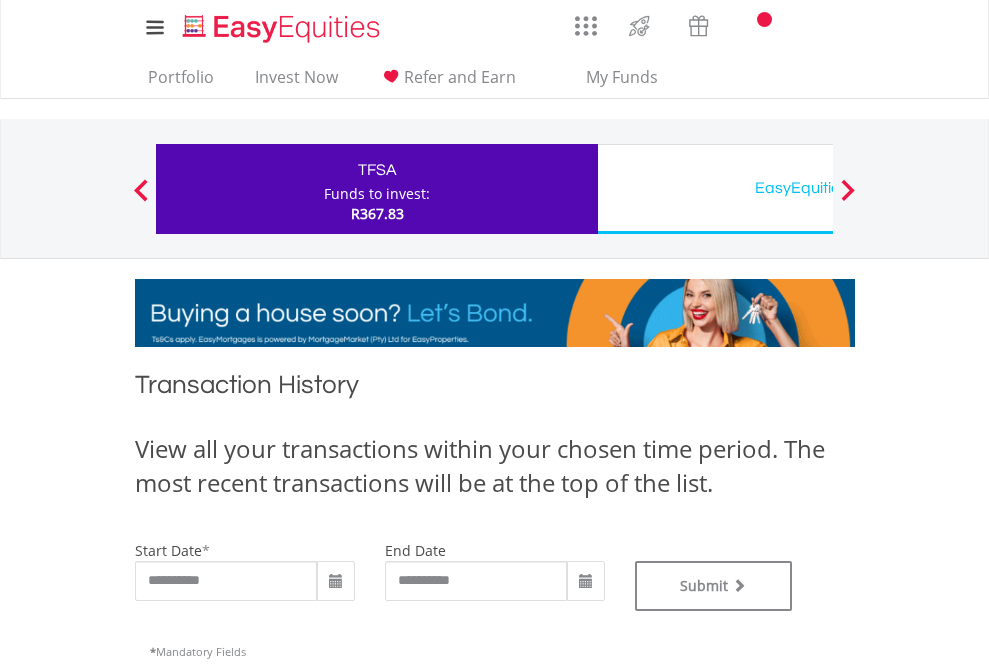type on "**********" 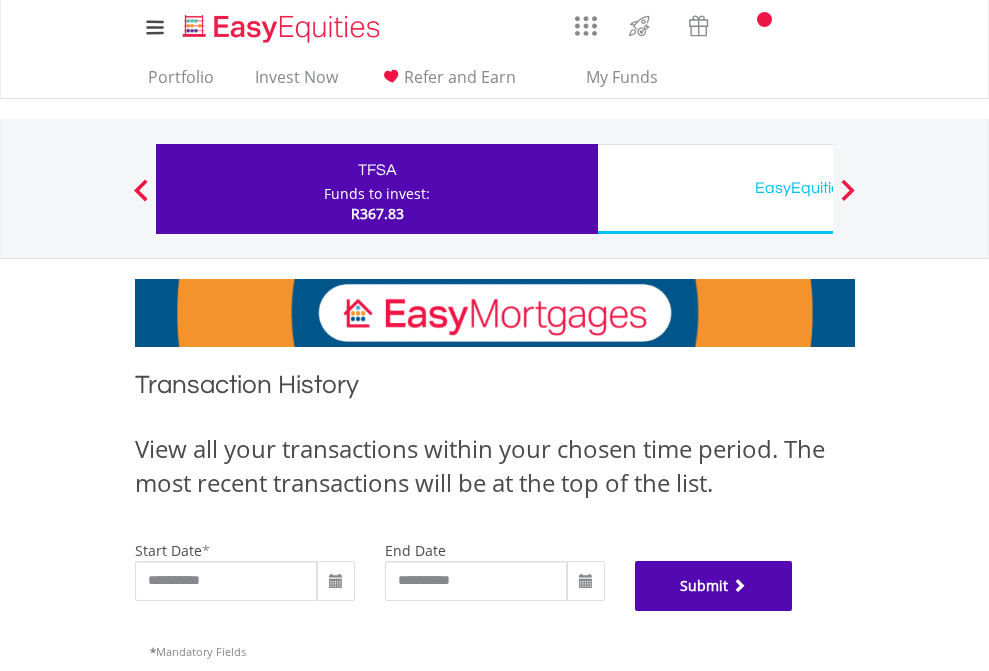click on "Submit" at bounding box center (714, 586) 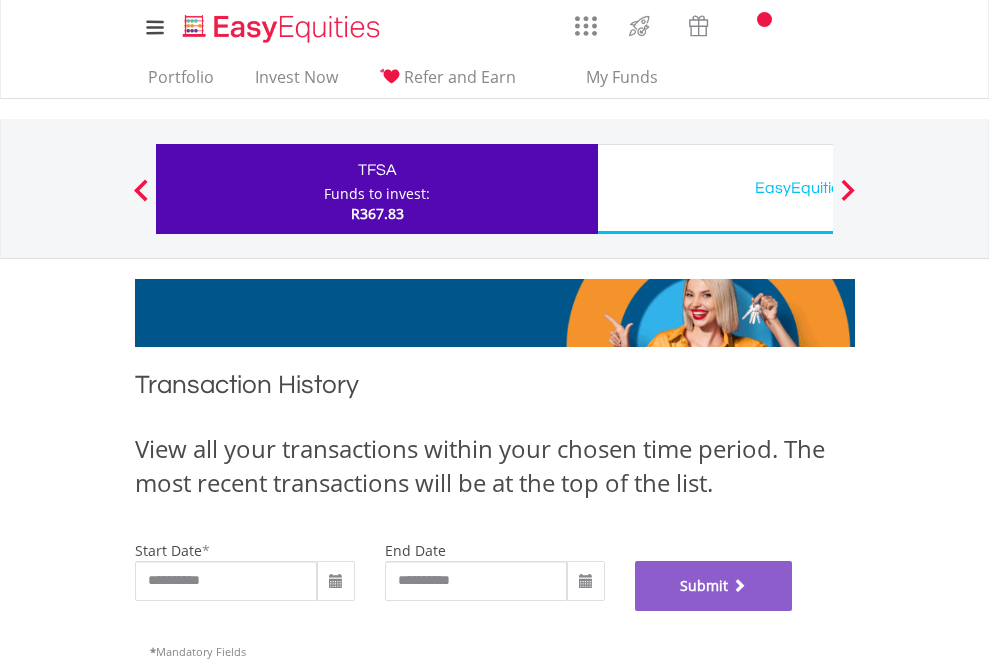 scroll, scrollTop: 811, scrollLeft: 0, axis: vertical 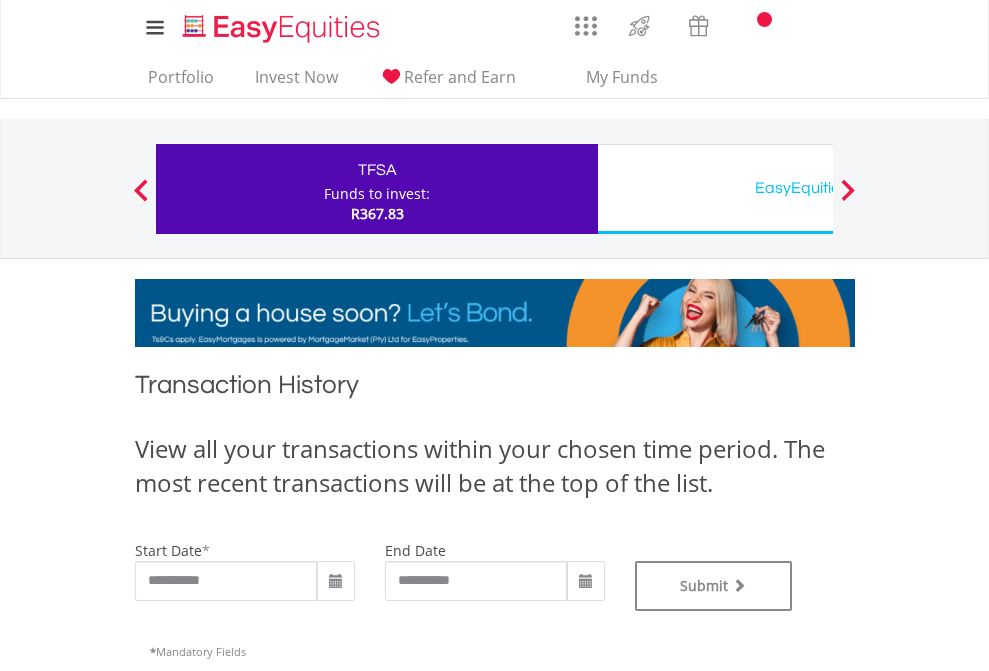 click on "EasyEquities USD" at bounding box center [818, 188] 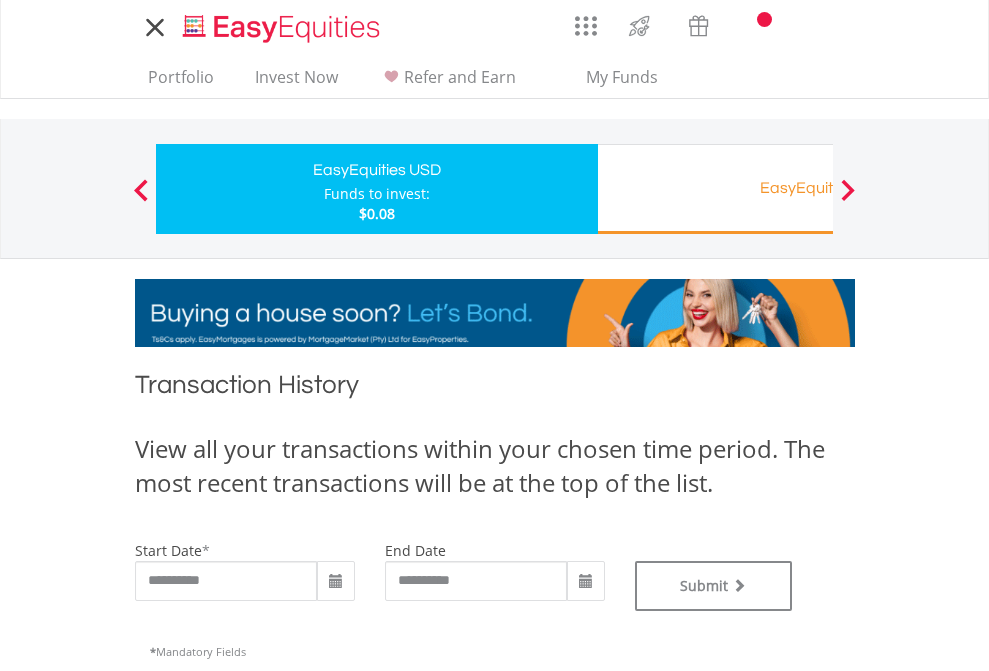 scroll, scrollTop: 0, scrollLeft: 0, axis: both 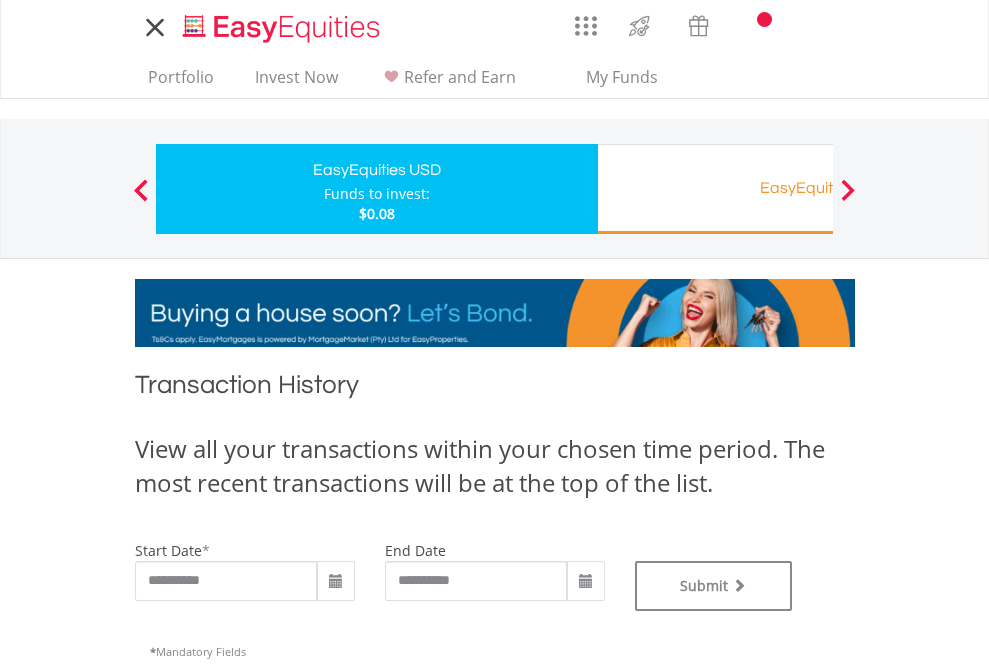 type on "**********" 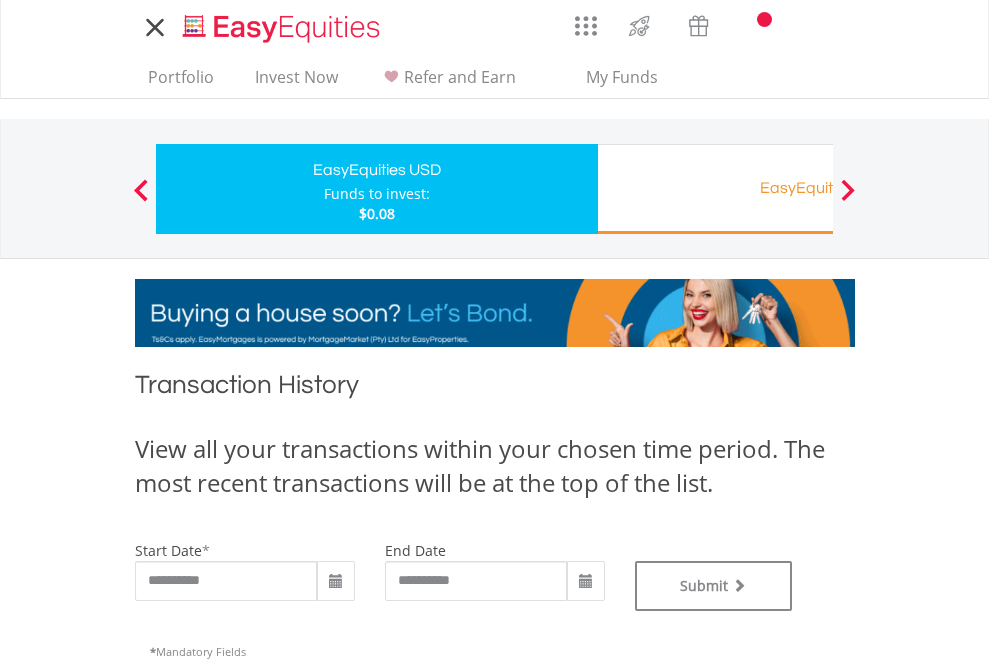 type on "**********" 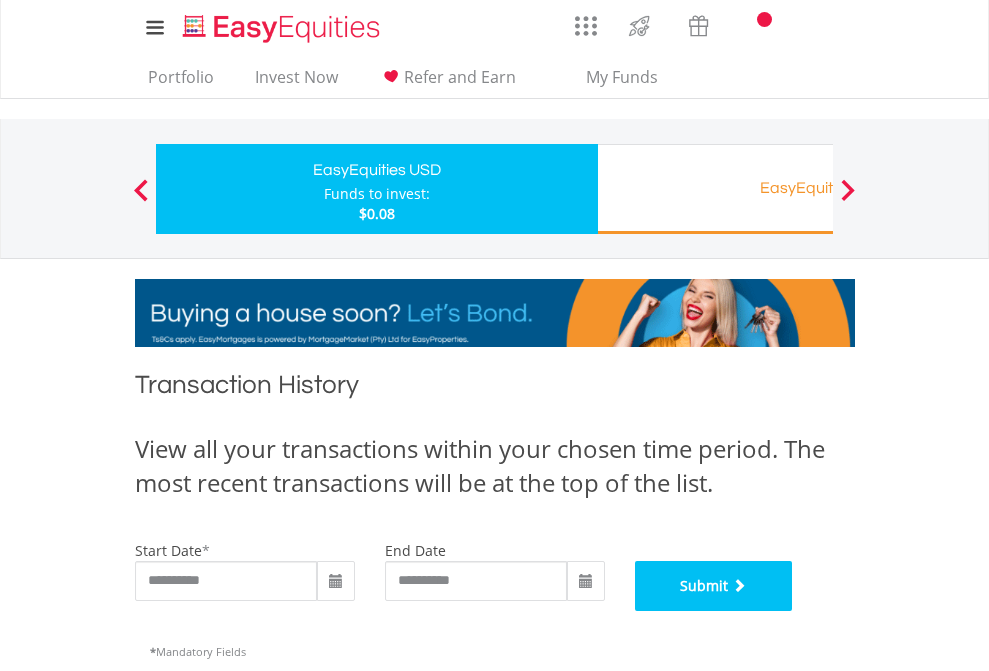 click on "Submit" at bounding box center (714, 586) 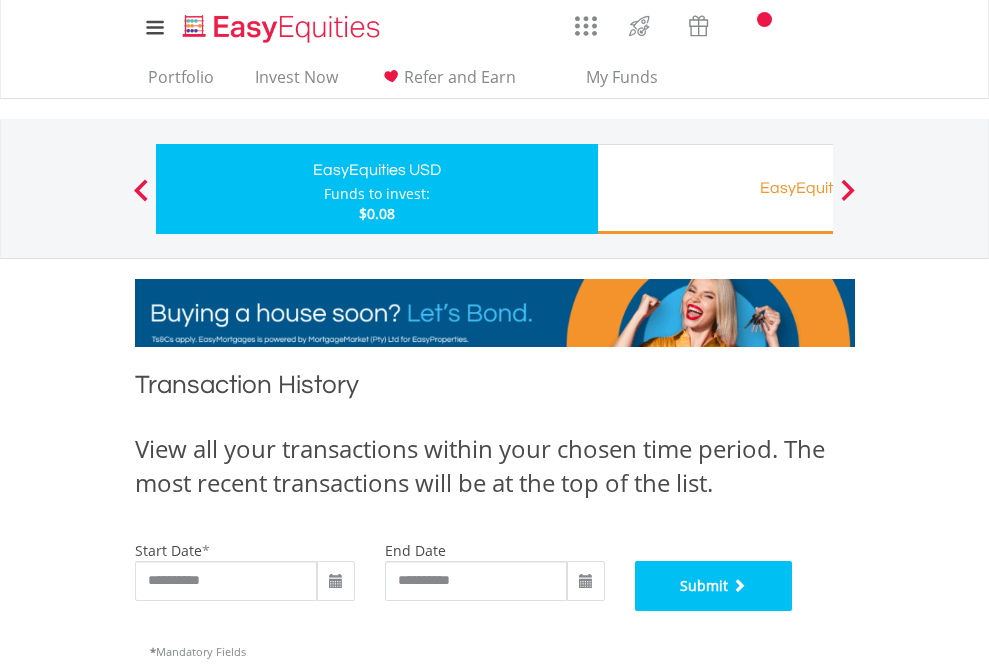 scroll, scrollTop: 811, scrollLeft: 0, axis: vertical 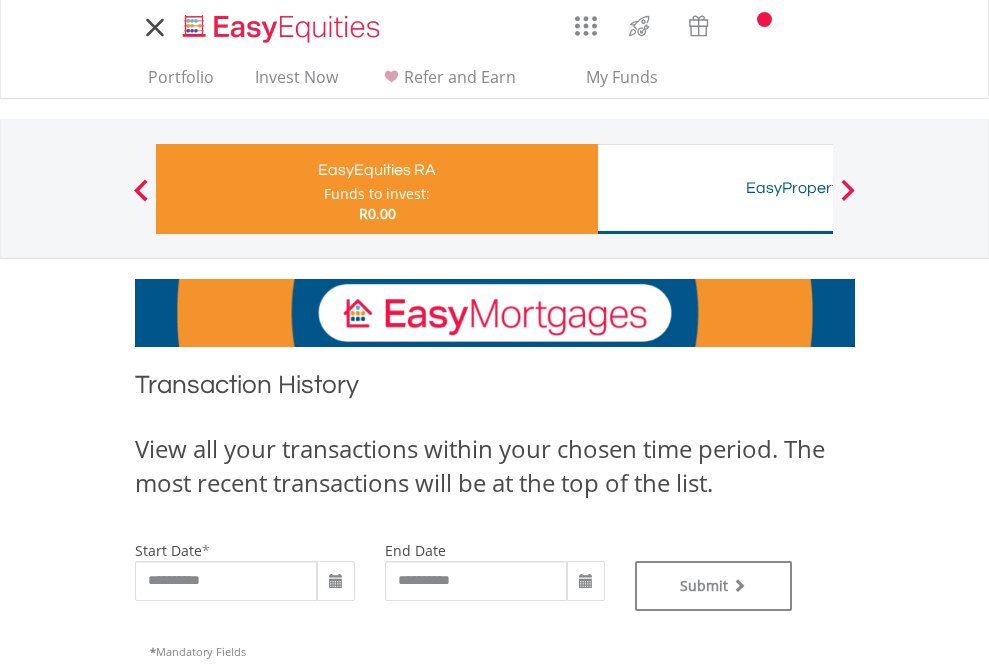 type on "**********" 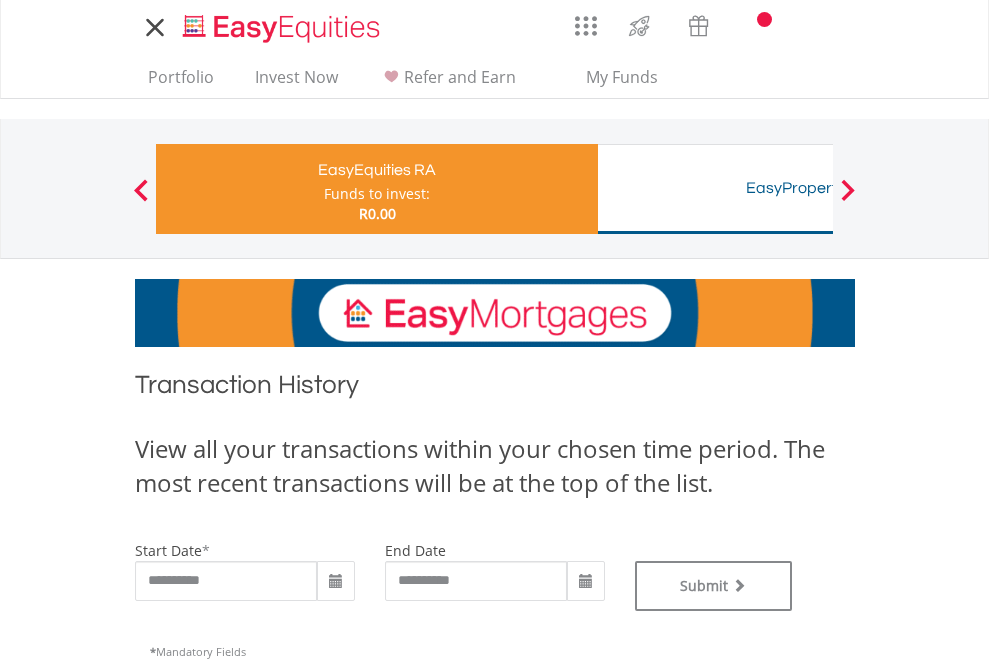 type on "**********" 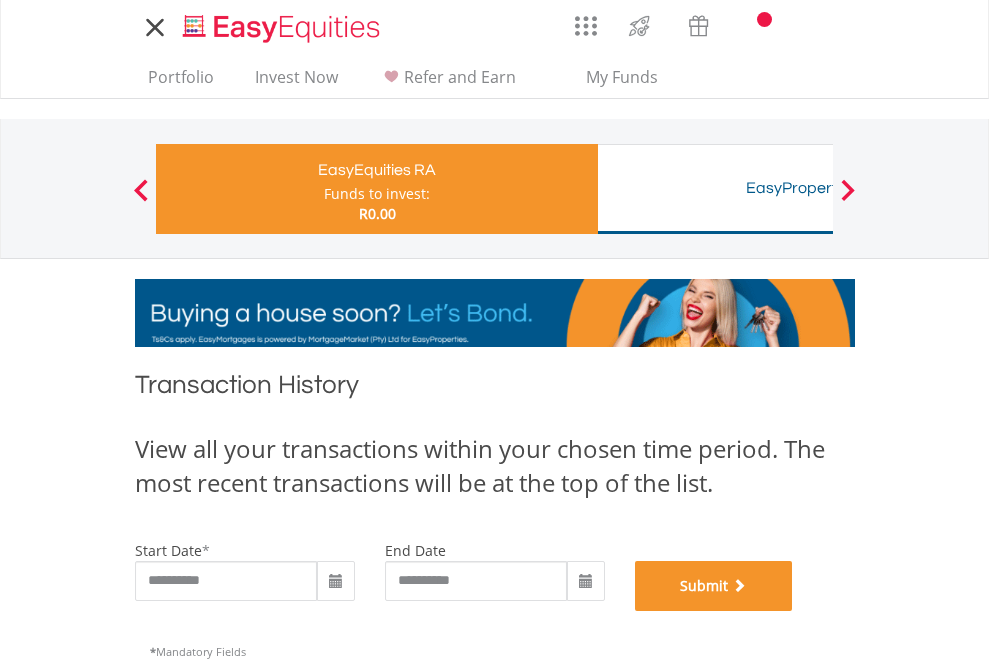 click on "Submit" at bounding box center (714, 586) 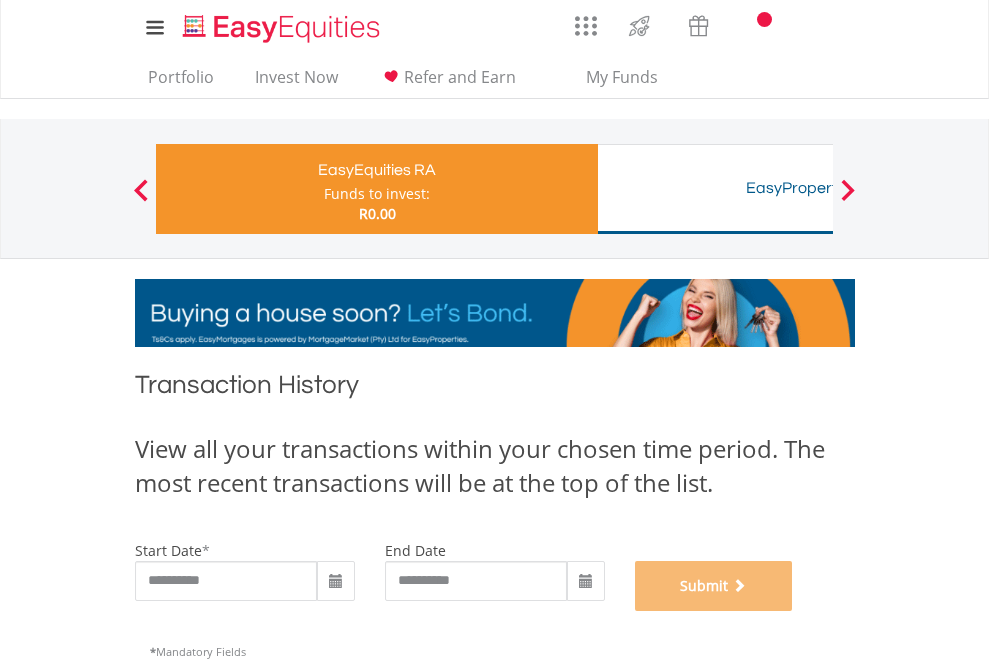 scroll, scrollTop: 811, scrollLeft: 0, axis: vertical 